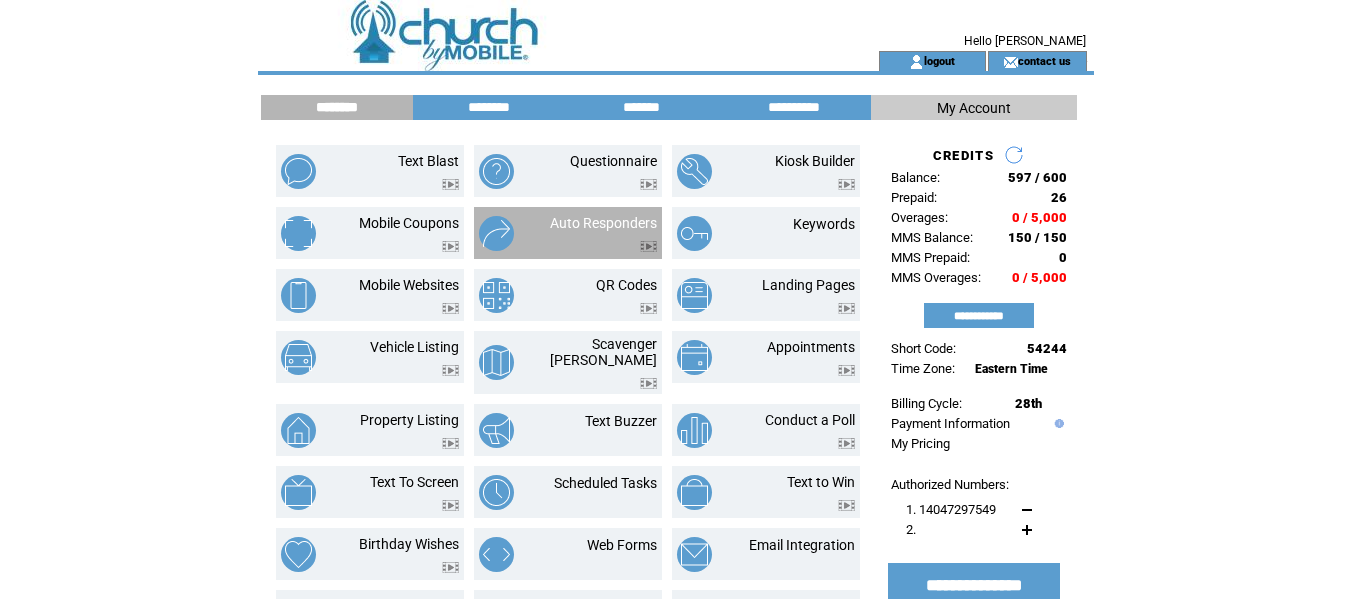 scroll, scrollTop: 0, scrollLeft: 0, axis: both 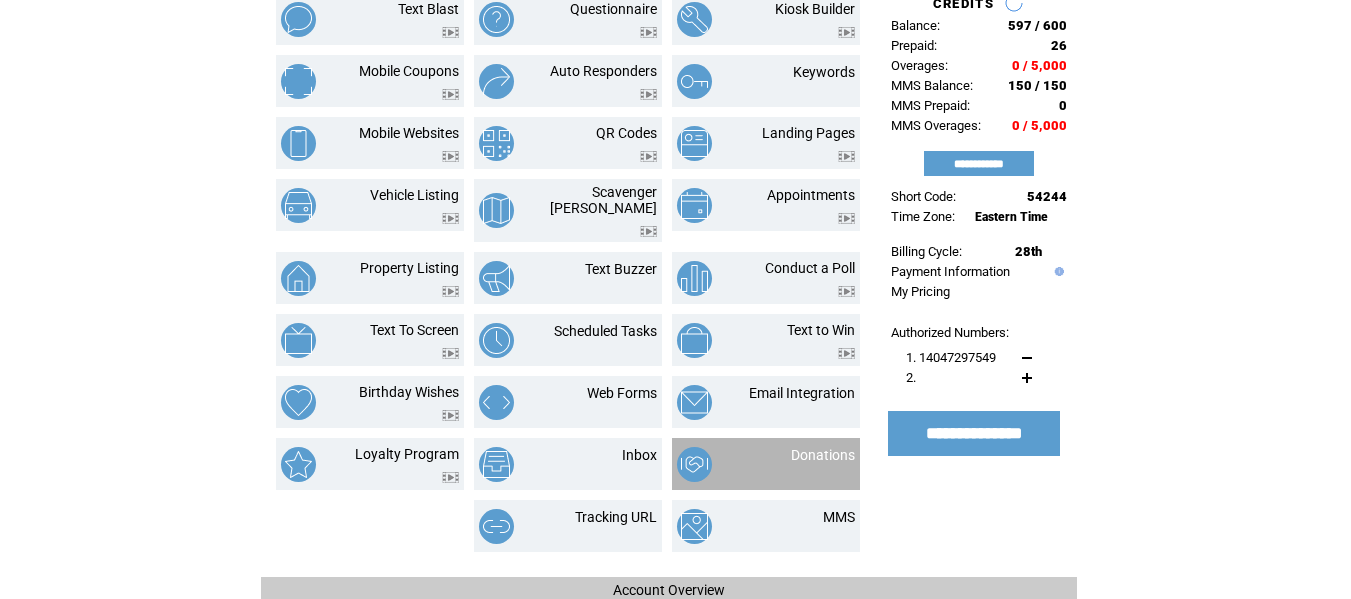 click on "Donations" at bounding box center (766, 464) 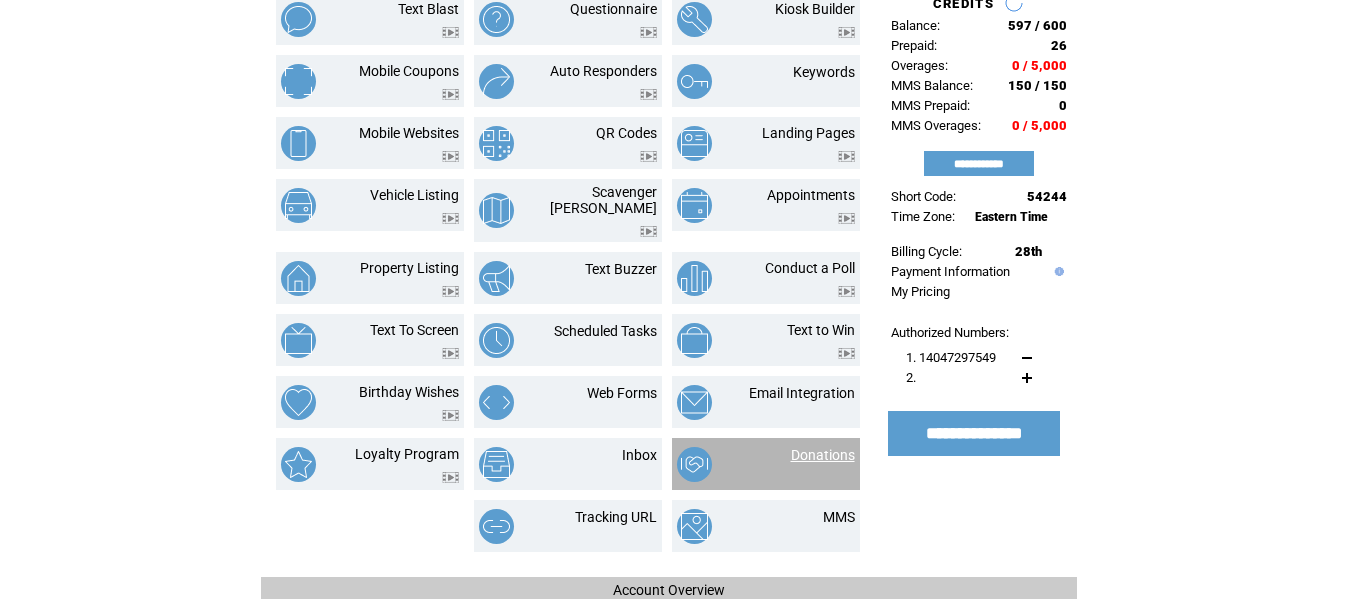 click on "Donations" at bounding box center [823, 455] 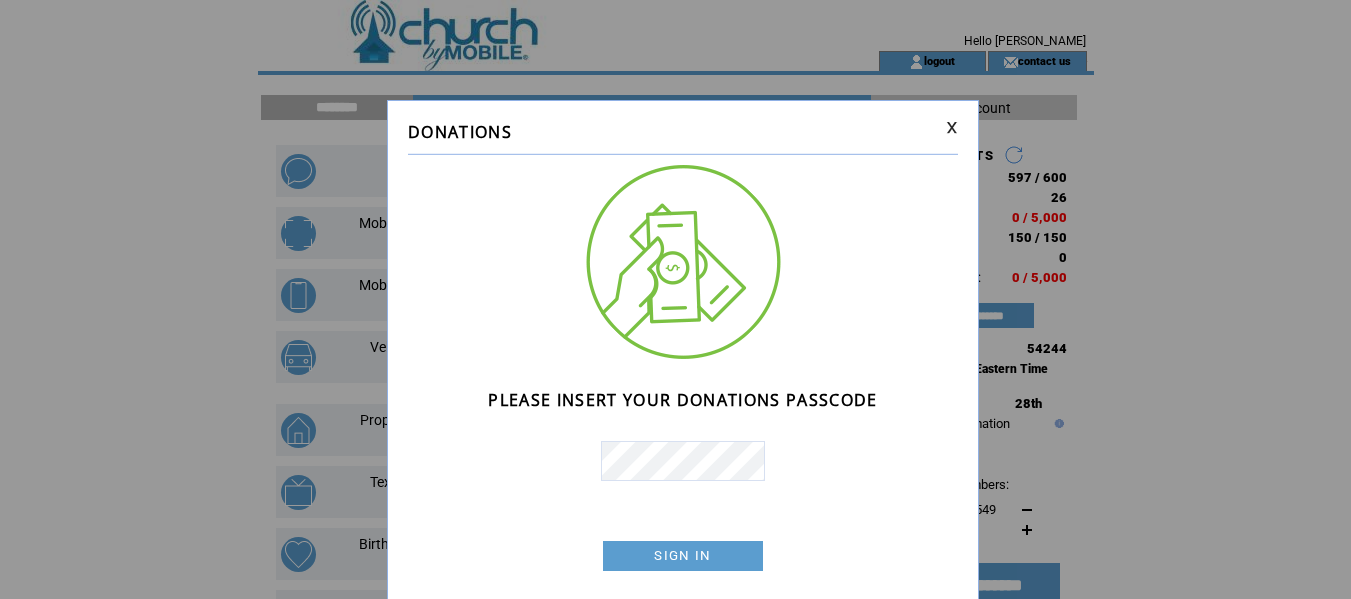 scroll, scrollTop: 0, scrollLeft: 0, axis: both 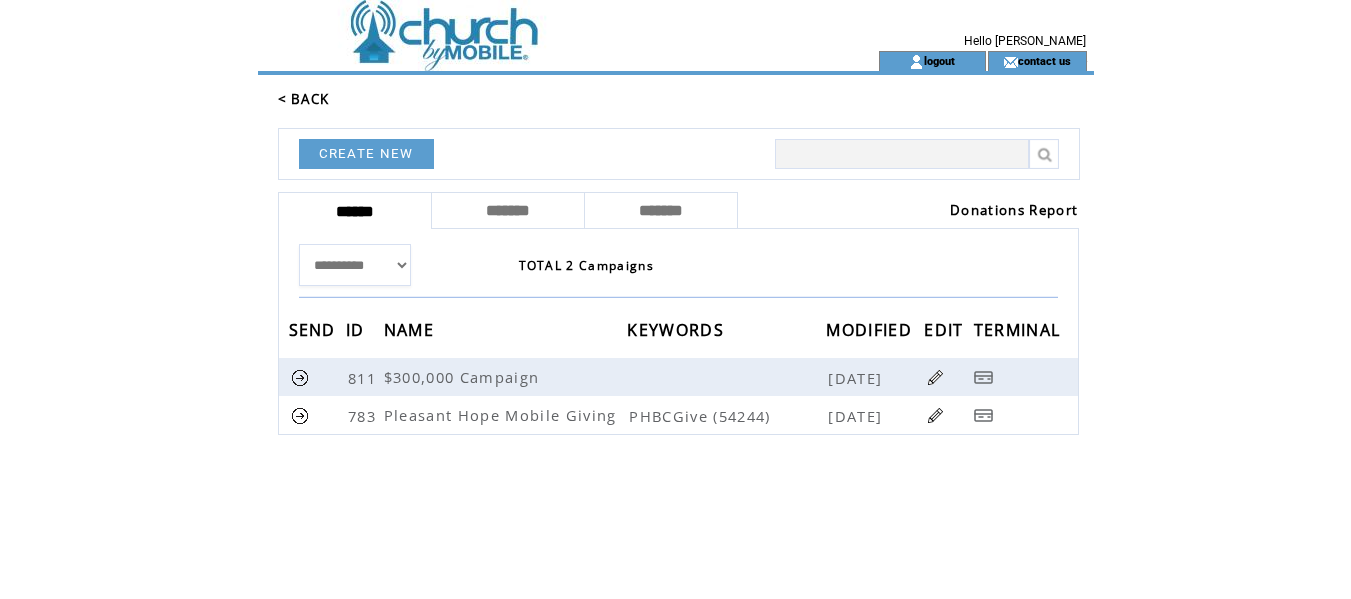 click on "Donations Report" at bounding box center (1014, 210) 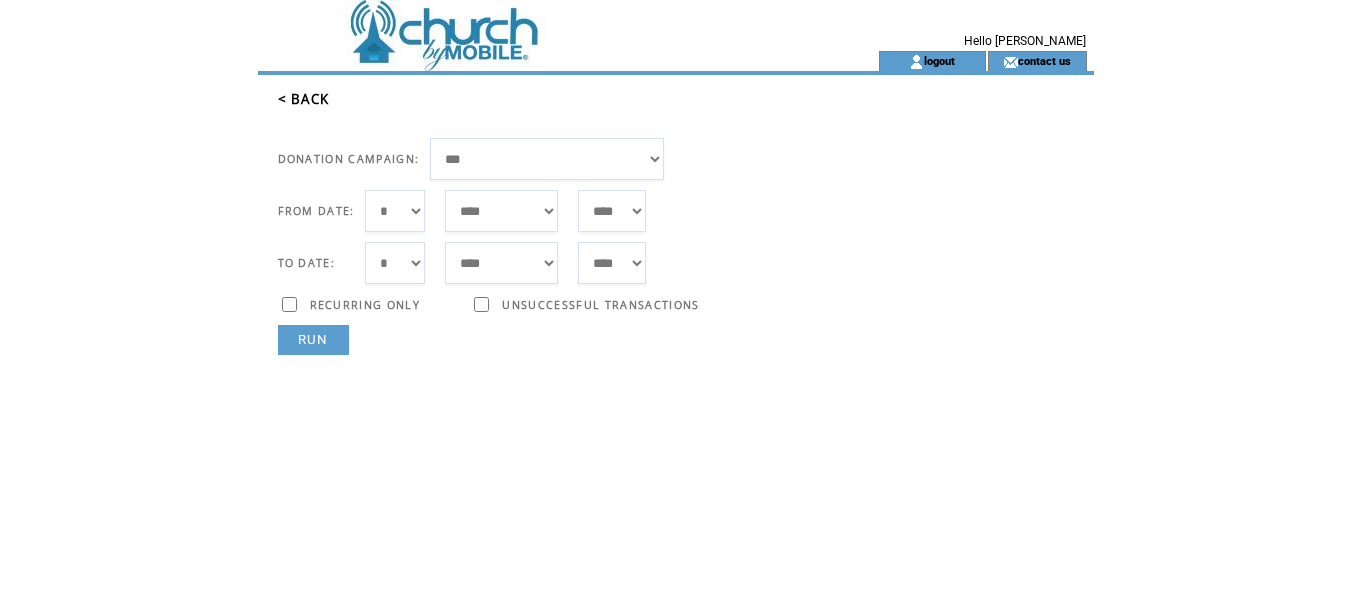scroll, scrollTop: 0, scrollLeft: 0, axis: both 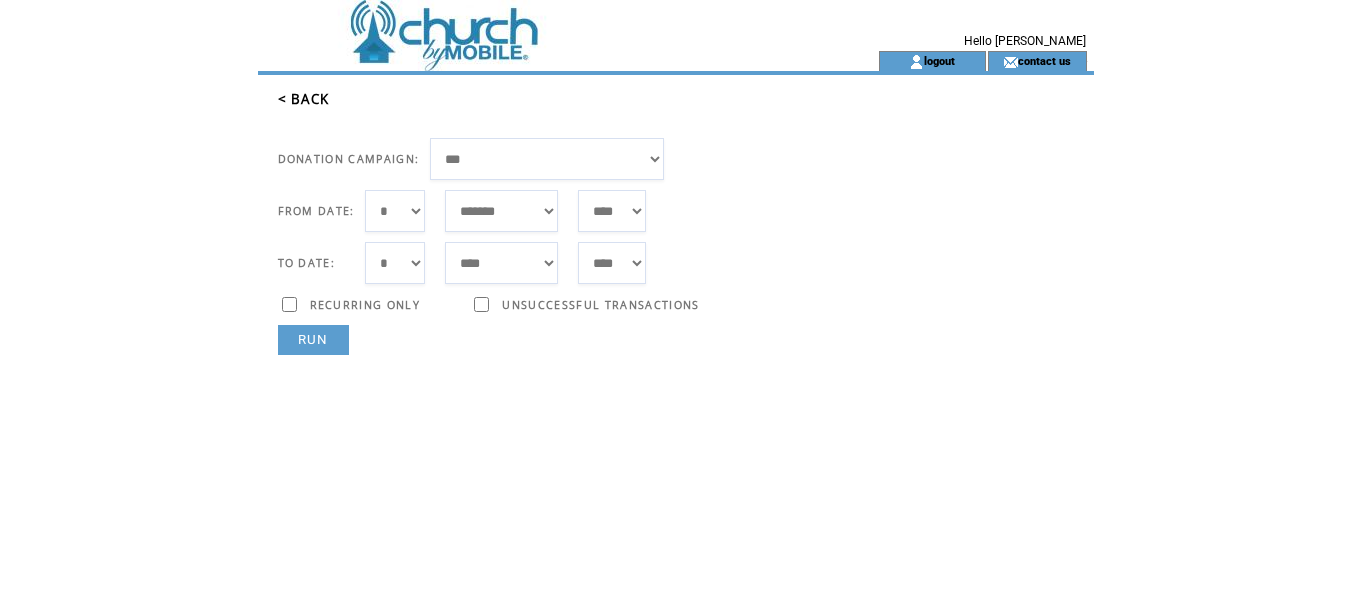 click on "**** 	 **** 	 **** 	 **** 	 **** 	 **** 	 **** 	 **** 	 **** 	 **** 	 **** 	 **** 	 **** 	 **** 	 **** 	 **** 	 **** 	 **** 	 **** 	 **** 	 **** 	 **** 	 **** 	 **** 	 **** 	 **** 	 **** 	 **** 	 **** 	 **** 	 **** 	 **** 	 **** 	 **** 	 **** 	 **** 	 **** 	 **** 	 **** 	 **** 	 **** 	 **** 	 **** 	 **** 	 **** 	 **** 	 **** 	 **** 	 **** 	 **** 	 **** 	 **** 	 **** 	 **** 	 **** 	 **** 	 **** 	 **** 	 **** 	 **** 	 **** 	 **** 	 **** 	 **** 	 **** 	 **** 	 **** 	 **** 	 **** 	 **** 	 **** 	 **** 	 **** 	 **** 	 **** 	 **** 	 **** 	 **** 	 **** 	 **** 	 **** 	 **** 	 **** 	 **** 	 **** 	 **** 	 **** 	 **** 	 **** 	 **** 	 **** 	 **** 	 **** 	 **** 	 **** 	 **** 	 **** 	 **** 	 **** 	 **** 	 **** 	 **** 	 **** 	 **** 	 **** 	 **** 	 **** 	 **** 	 **** 	 **** 	 **** 	 **** 	 **** 	 **** 	 **** 	 **** 	 **** 	 **** 	 **** 	 **** 	 **** 	 **** 	 **** 	 **** 	 **** 	 **** 	 ****" at bounding box center (612, 211) 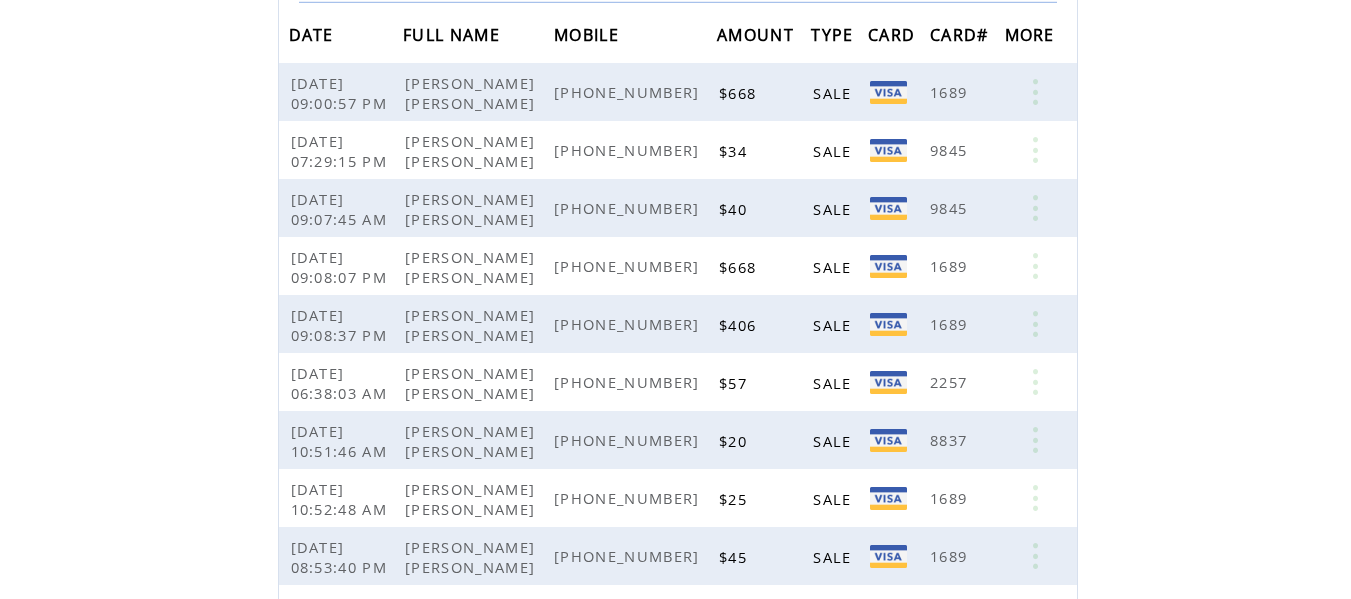 scroll, scrollTop: 578, scrollLeft: 0, axis: vertical 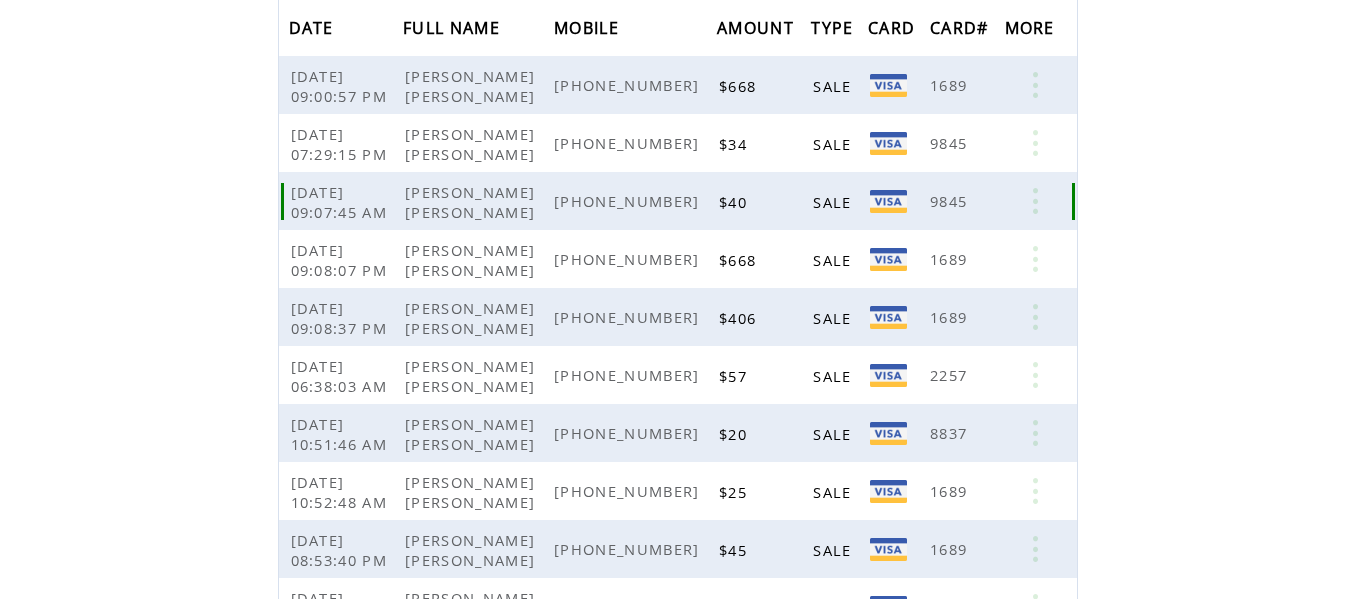 click on "(410) 493-4444" at bounding box center (629, 201) 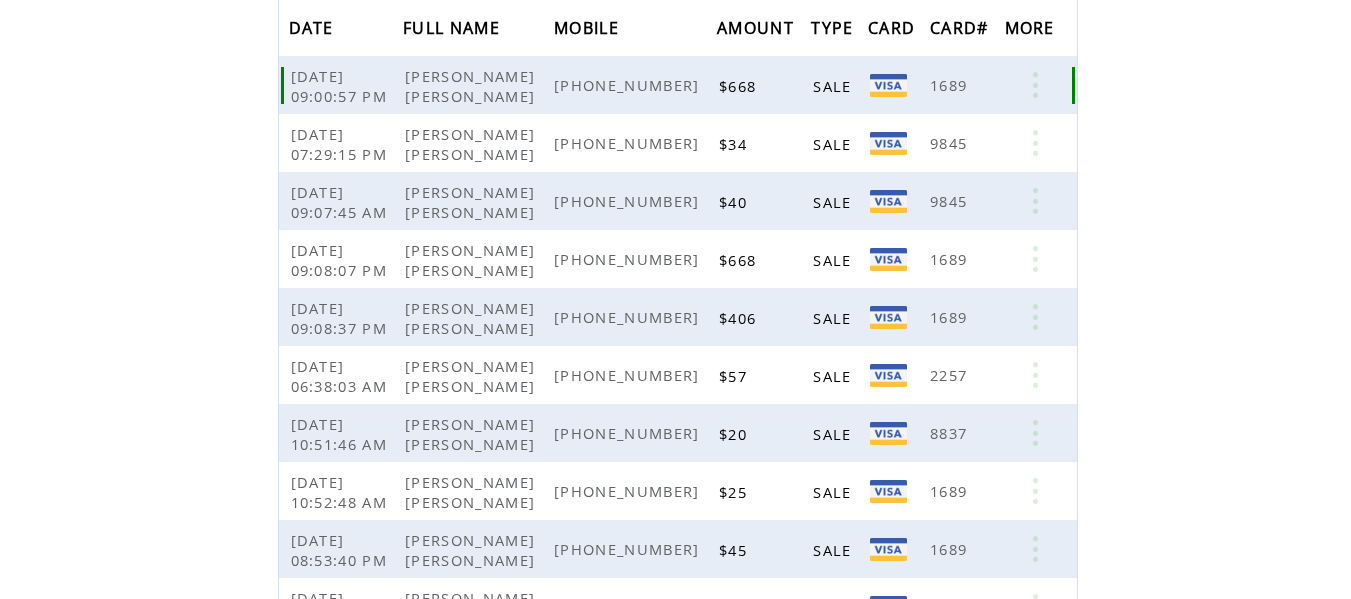 click on "(410) 984-9372" at bounding box center (635, 85) 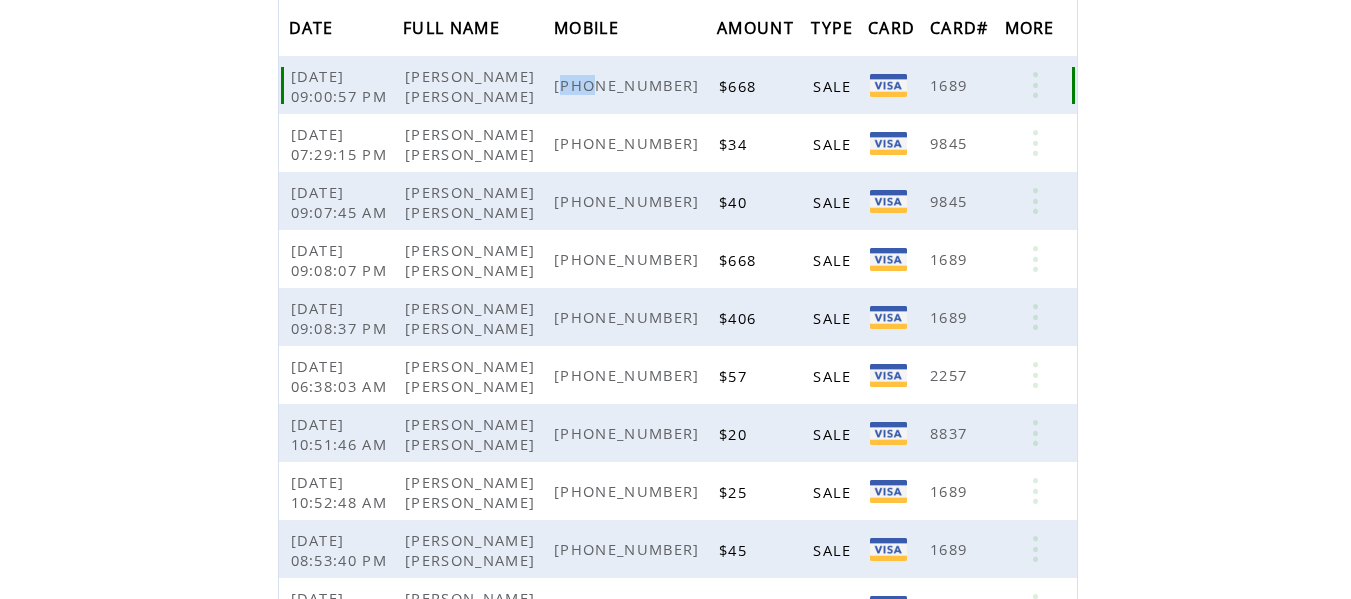 click on "(410) 984-9372" at bounding box center (629, 85) 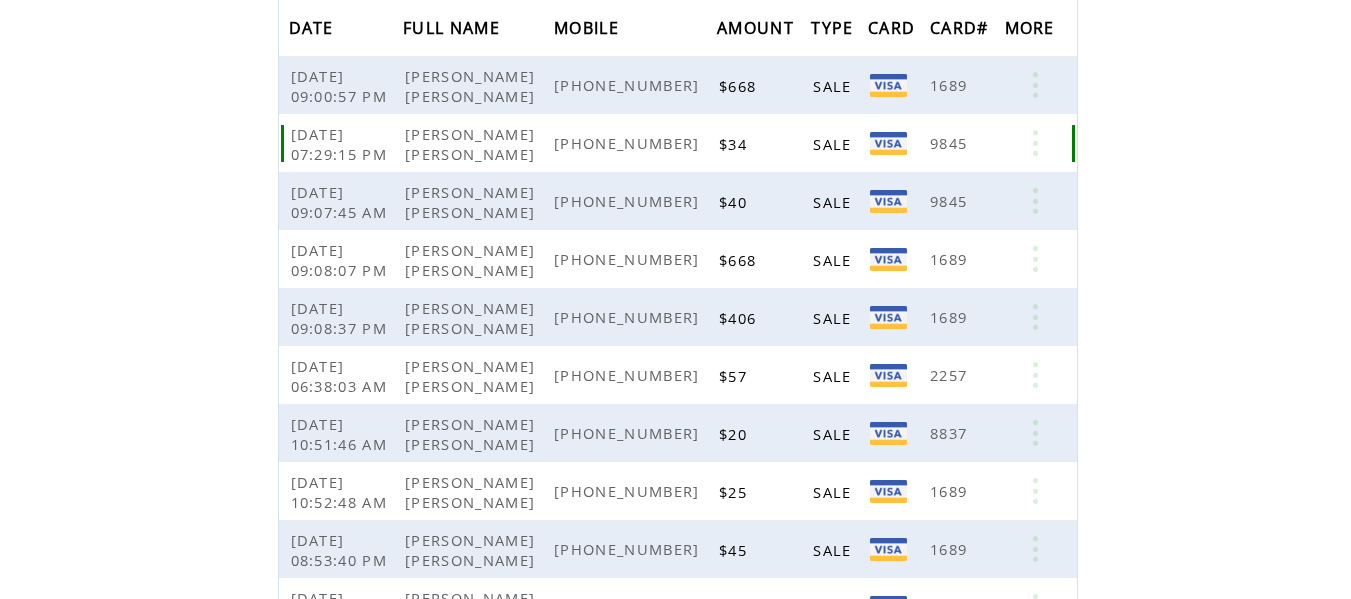 click on "$34" at bounding box center (764, 143) 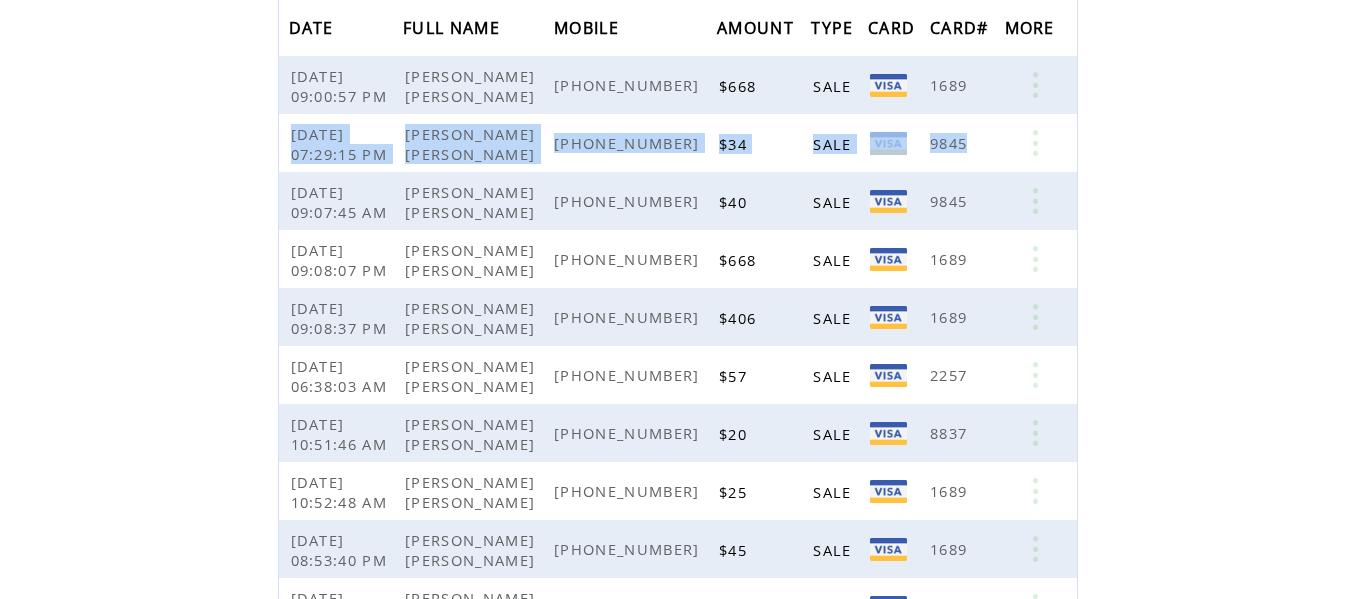 drag, startPoint x: 1073, startPoint y: 93, endPoint x: 1063, endPoint y: 168, distance: 75.66373 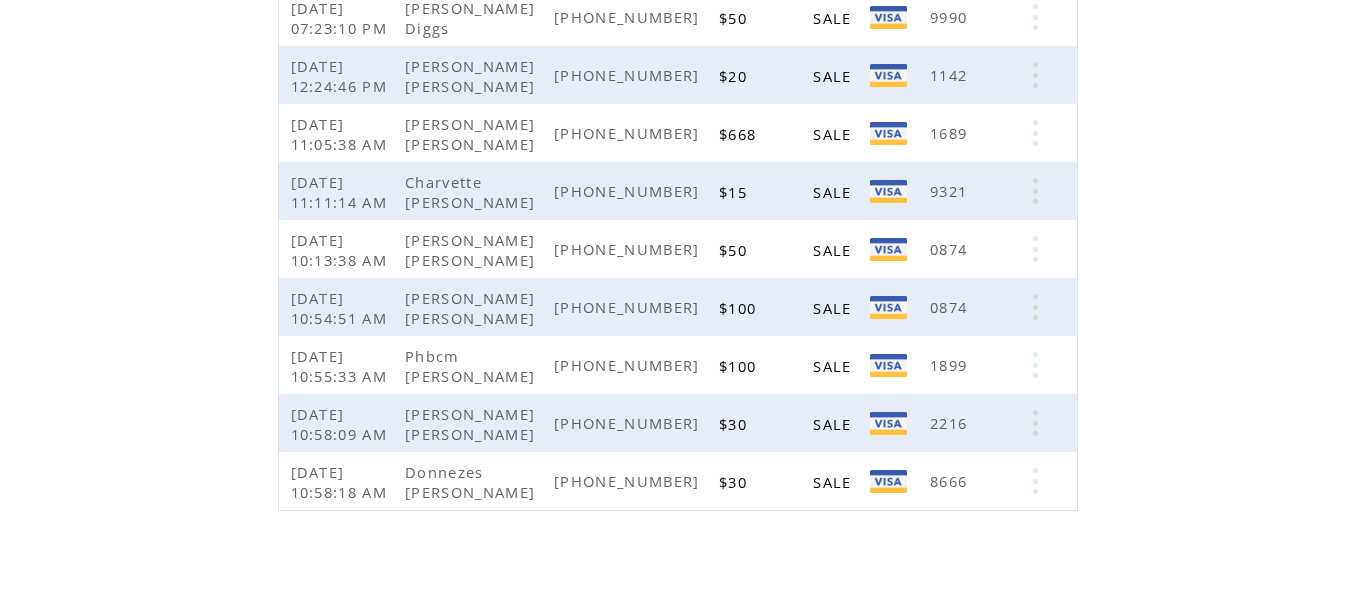 scroll, scrollTop: 1304, scrollLeft: 0, axis: vertical 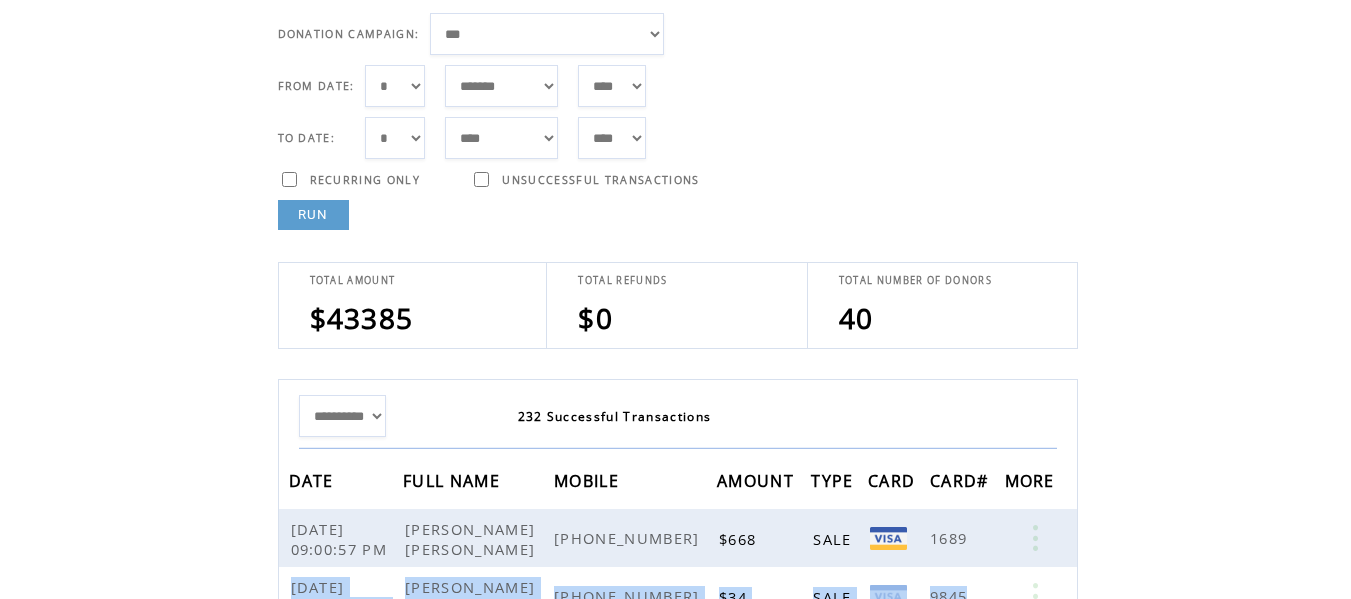 click on "**** 	 **** 	 **** 	 **** 	 **** 	 **** 	 **** 	 **** 	 **** 	 **** 	 **** 	 **** 	 **** 	 **** 	 **** 	 **** 	 **** 	 **** 	 **** 	 **** 	 **** 	 **** 	 **** 	 **** 	 **** 	 **** 	 **** 	 **** 	 **** 	 **** 	 **** 	 **** 	 **** 	 **** 	 **** 	 **** 	 **** 	 **** 	 **** 	 **** 	 **** 	 **** 	 **** 	 **** 	 **** 	 **** 	 **** 	 **** 	 **** 	 **** 	 **** 	 **** 	 **** 	 **** 	 **** 	 **** 	 **** 	 **** 	 **** 	 **** 	 **** 	 **** 	 **** 	 **** 	 **** 	 **** 	 **** 	 **** 	 **** 	 **** 	 **** 	 **** 	 **** 	 **** 	 **** 	 **** 	 **** 	 **** 	 **** 	 **** 	 **** 	 **** 	 **** 	 **** 	 **** 	 **** 	 **** 	 **** 	 **** 	 **** 	 **** 	 **** 	 **** 	 **** 	 **** 	 **** 	 **** 	 **** 	 **** 	 **** 	 **** 	 **** 	 **** 	 **** 	 **** 	 **** 	 **** 	 **** 	 **** 	 **** 	 **** 	 **** 	 **** 	 **** 	 **** 	 **** 	 **** 	 **** 	 **** 	 **** 	 **** 	 **** 	 **** 	 **** 	 **** 	 **** 	 ****" at bounding box center (612, 86) 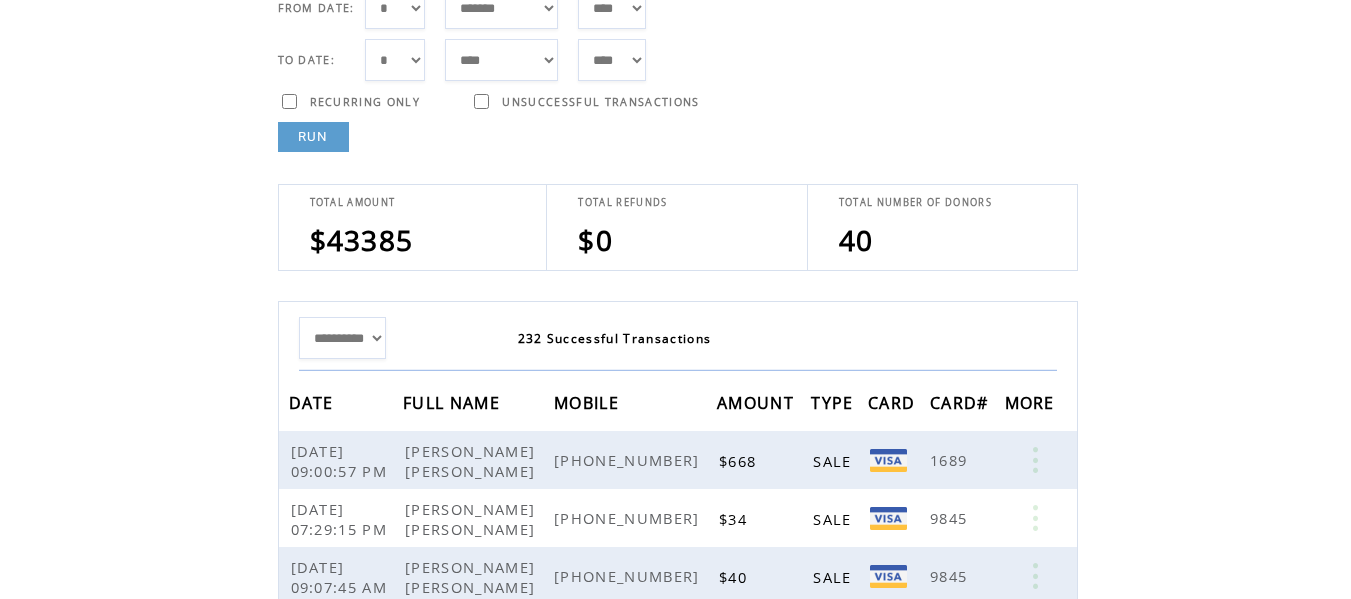 scroll, scrollTop: 166, scrollLeft: 0, axis: vertical 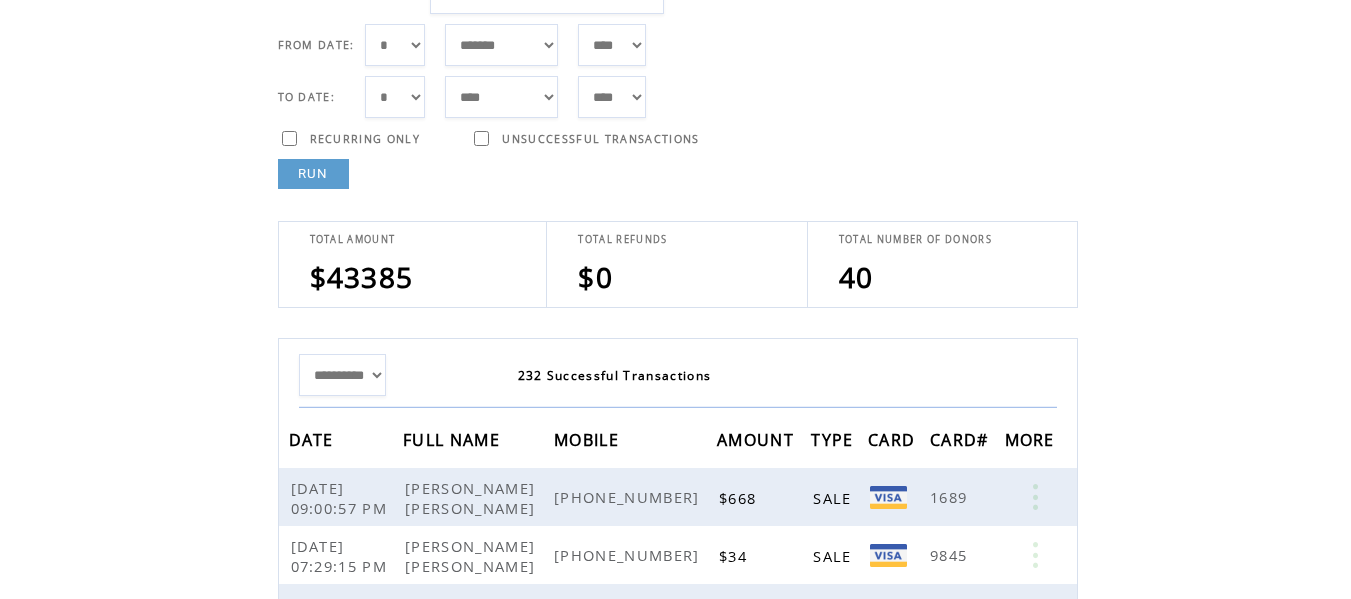 click on "RUN" at bounding box center (313, 174) 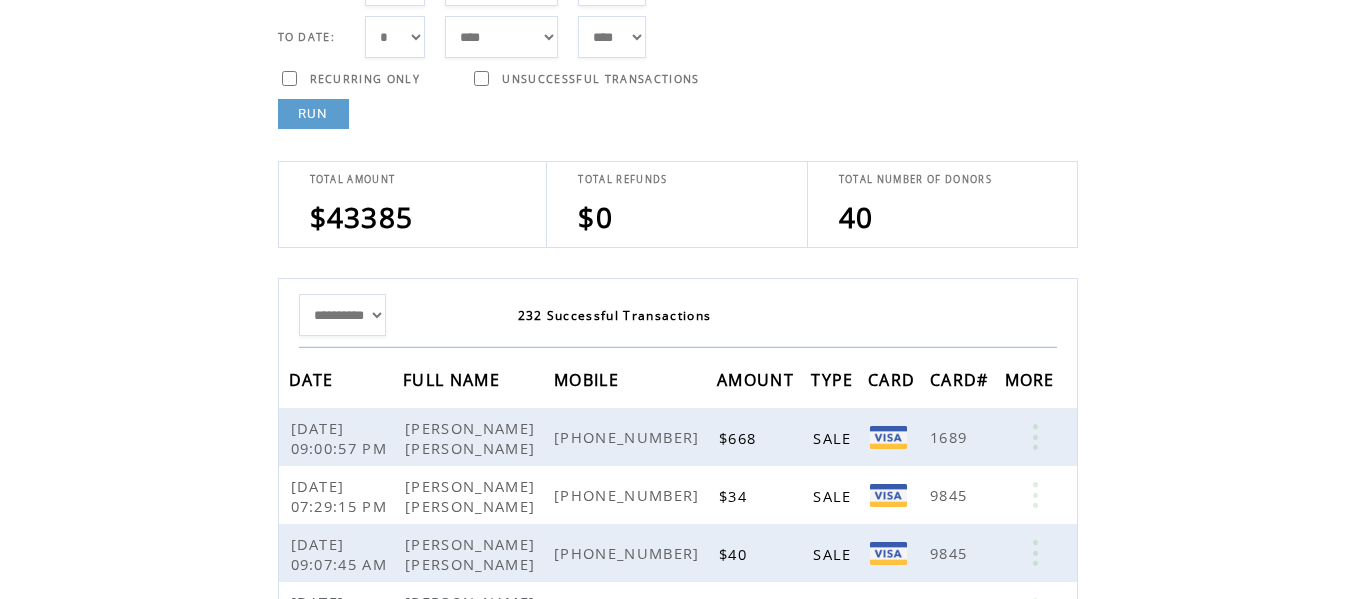 scroll, scrollTop: 166, scrollLeft: 0, axis: vertical 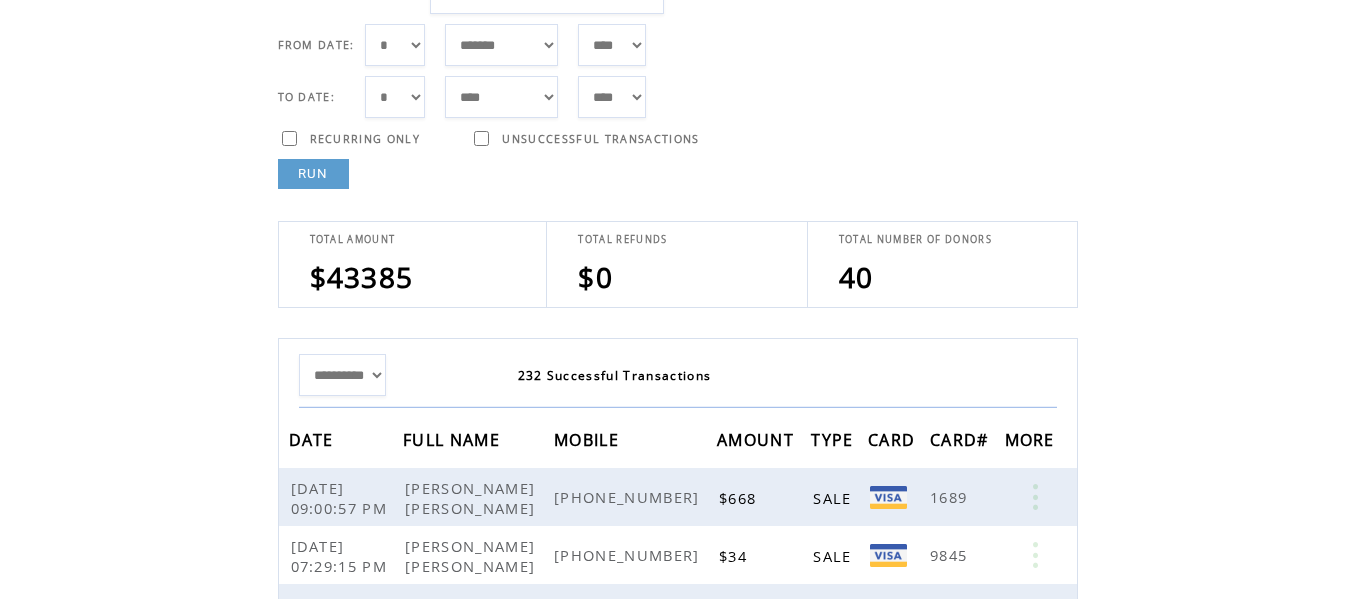 click on "**** 	 **** 	 **** 	 **** 	 **** 	 **** 	 **** 	 **** 	 **** 	 **** 	 **** 	 **** 	 **** 	 **** 	 **** 	 **** 	 **** 	 **** 	 **** 	 **** 	 **** 	 **** 	 **** 	 **** 	 **** 	 **** 	 **** 	 **** 	 **** 	 **** 	 **** 	 **** 	 **** 	 **** 	 **** 	 **** 	 **** 	 **** 	 **** 	 **** 	 **** 	 **** 	 **** 	 **** 	 **** 	 **** 	 **** 	 **** 	 **** 	 **** 	 **** 	 **** 	 **** 	 **** 	 **** 	 **** 	 **** 	 **** 	 **** 	 **** 	 **** 	 **** 	 **** 	 **** 	 **** 	 **** 	 **** 	 **** 	 **** 	 **** 	 **** 	 **** 	 **** 	 **** 	 **** 	 **** 	 **** 	 **** 	 **** 	 **** 	 **** 	 **** 	 **** 	 **** 	 **** 	 **** 	 **** 	 **** 	 **** 	 **** 	 **** 	 **** 	 **** 	 **** 	 **** 	 **** 	 **** 	 **** 	 **** 	 **** 	 **** 	 **** 	 **** 	 **** 	 **** 	 **** 	 **** 	 **** 	 **** 	 **** 	 **** 	 **** 	 **** 	 **** 	 **** 	 **** 	 **** 	 **** 	 **** 	 **** 	 **** 	 **** 	 **** 	 **** 	 **** 	 **** 	 ****" at bounding box center (612, 45) 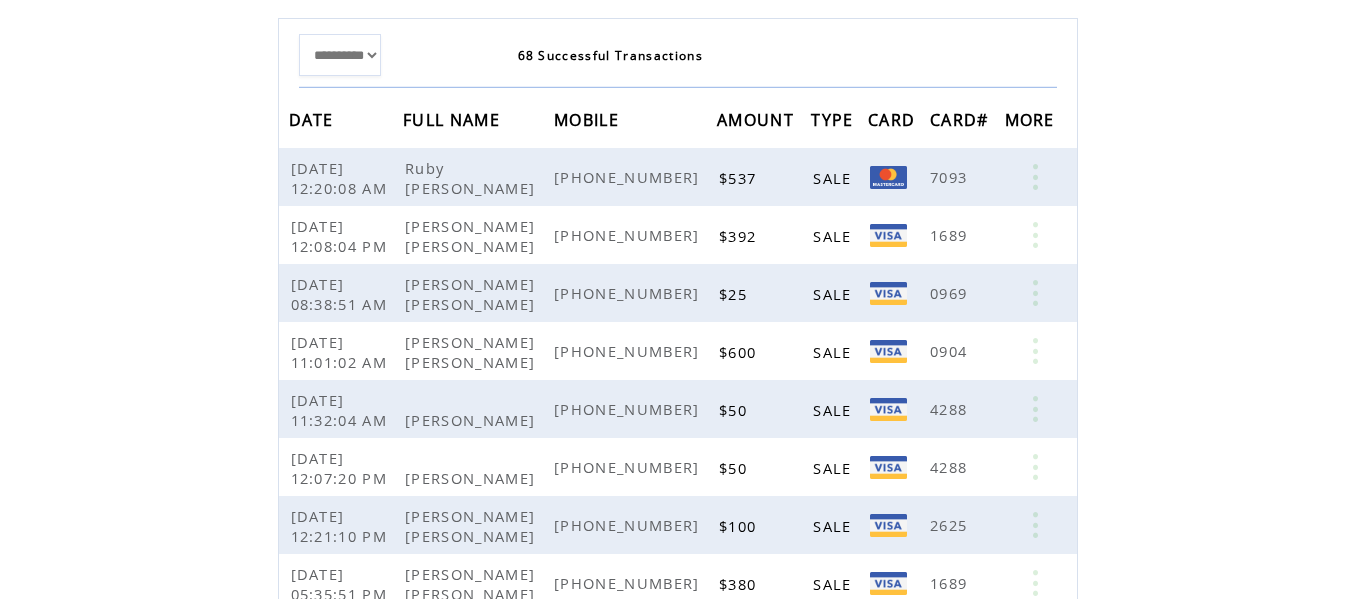 scroll, scrollTop: 493, scrollLeft: 0, axis: vertical 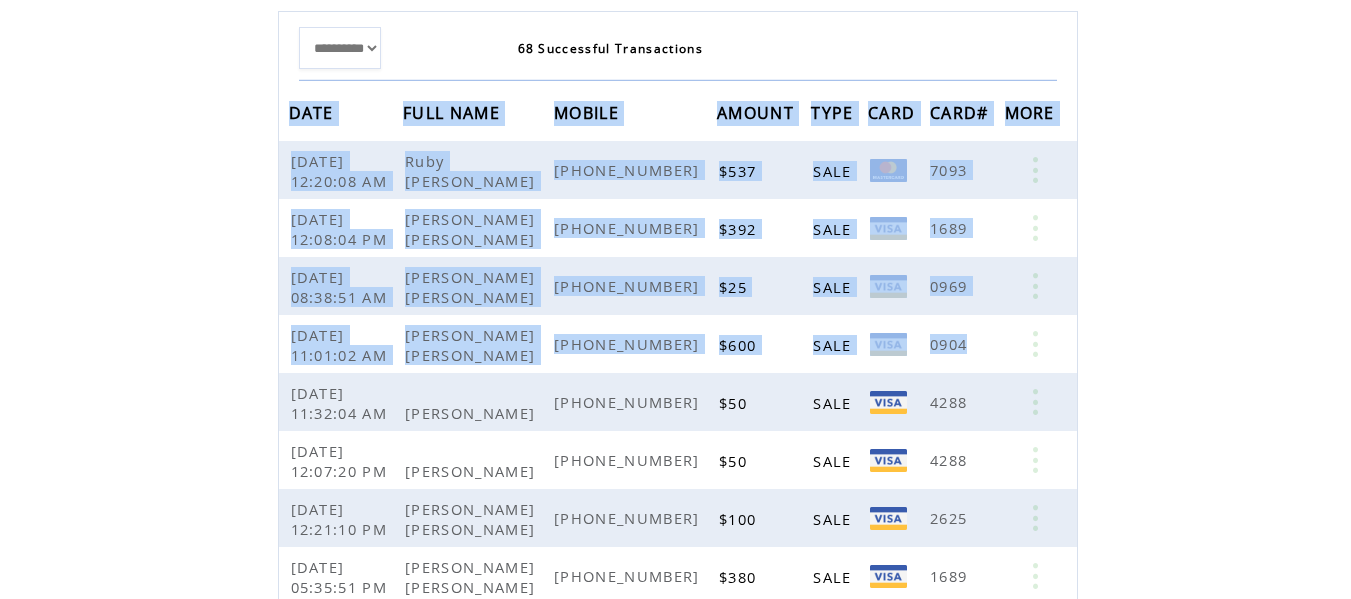 drag, startPoint x: 1073, startPoint y: 340, endPoint x: 1085, endPoint y: 446, distance: 106.677086 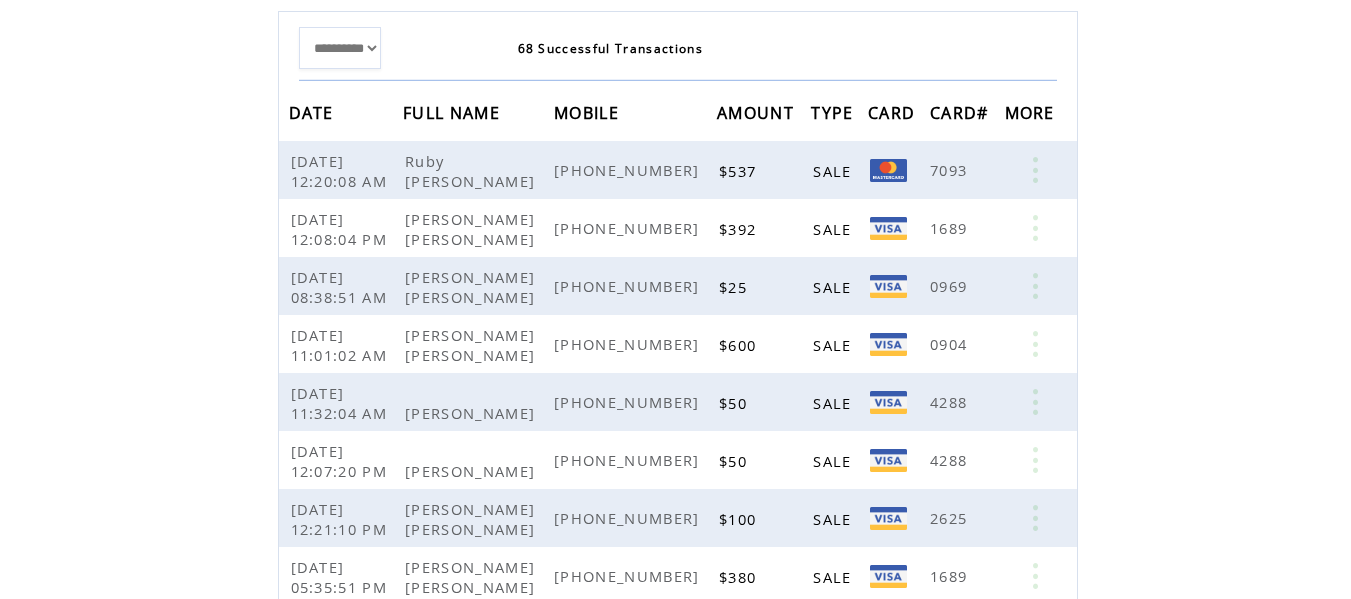 click on "**********" 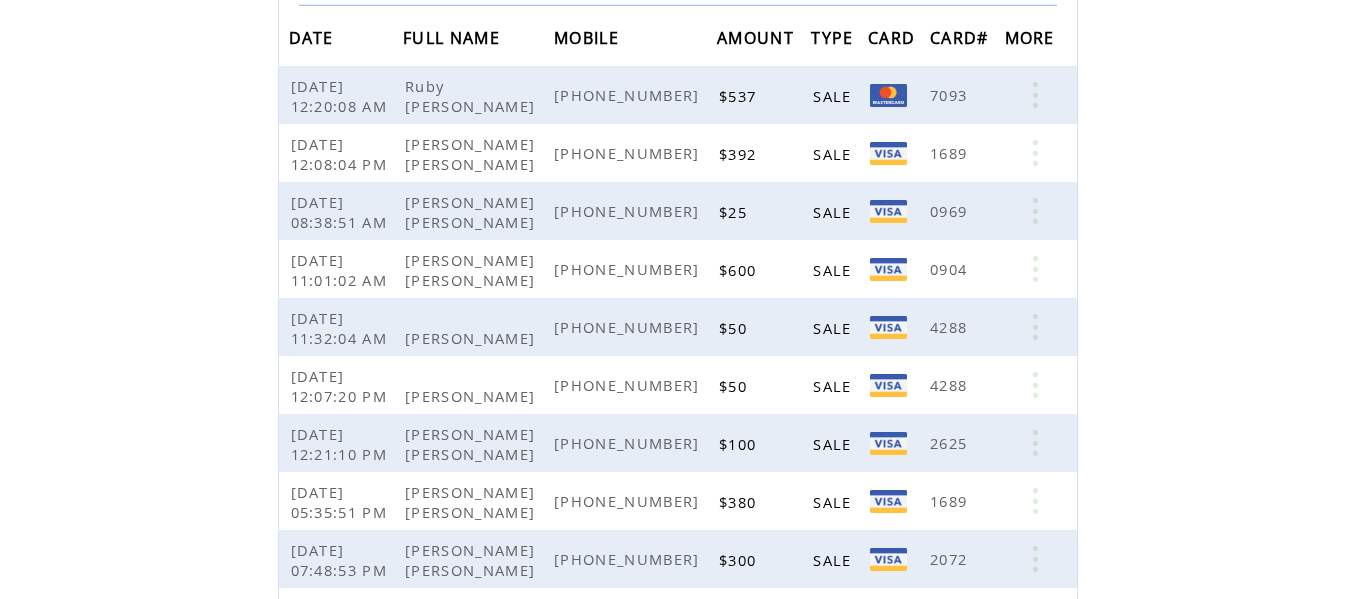 scroll, scrollTop: 513, scrollLeft: 0, axis: vertical 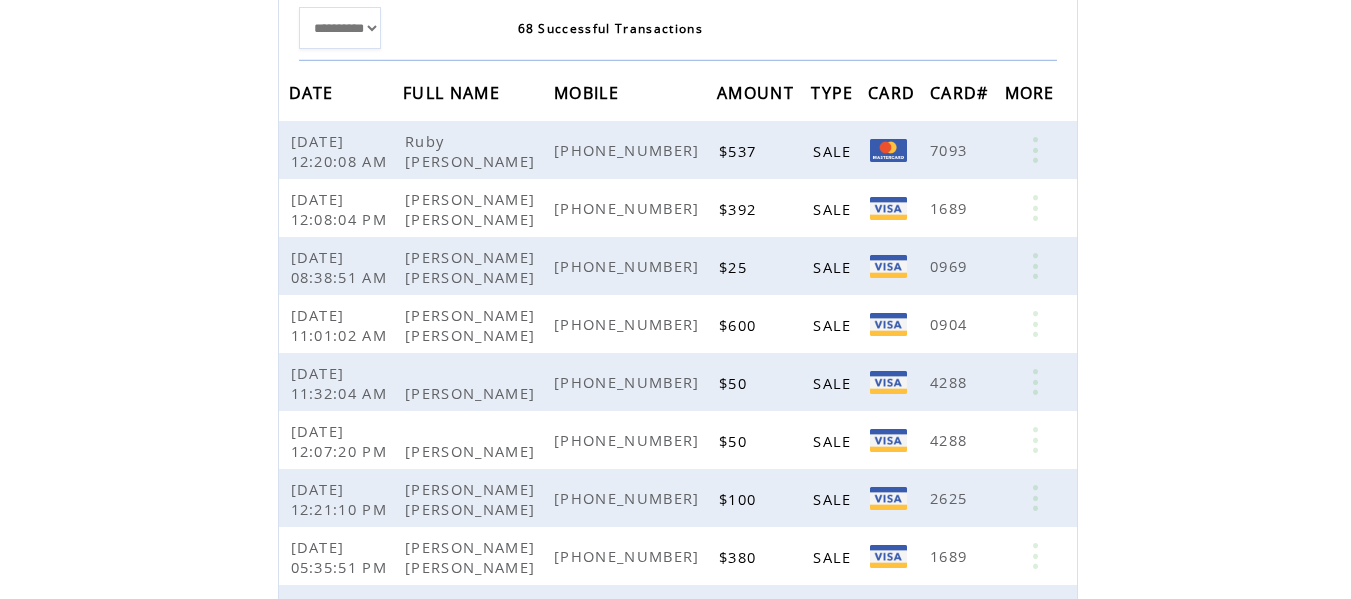 click on "**********" at bounding box center [340, 28] 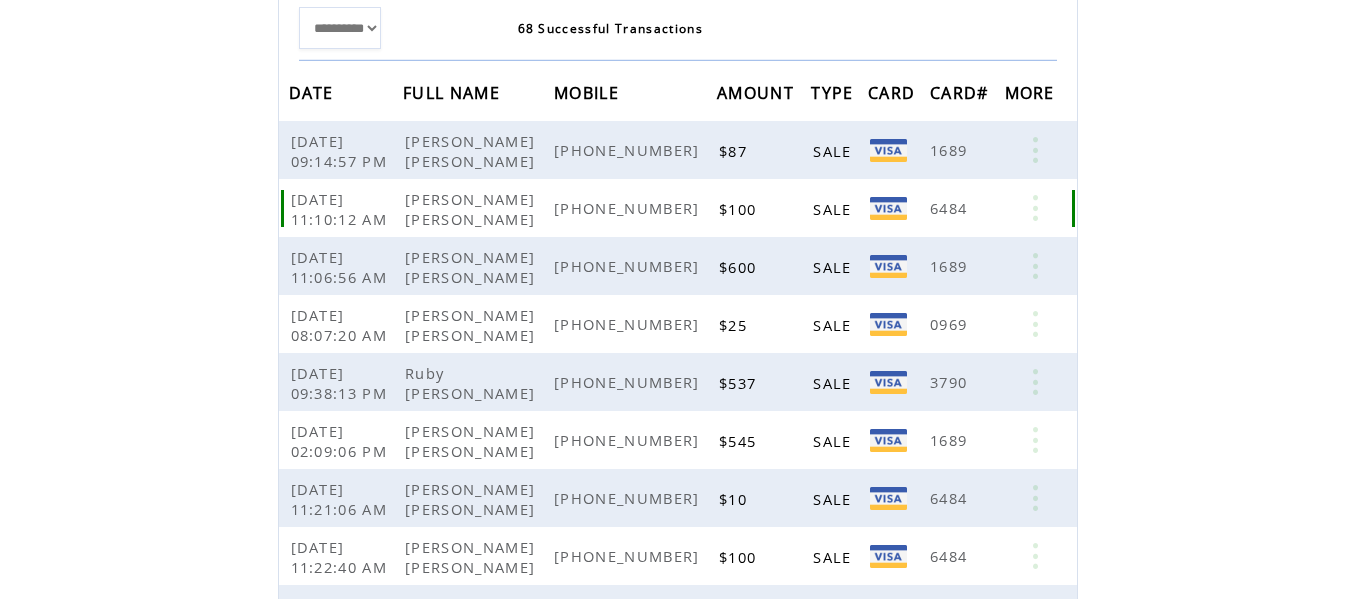 click on "05/04/2025 11:10:12 AM" at bounding box center (346, 208) 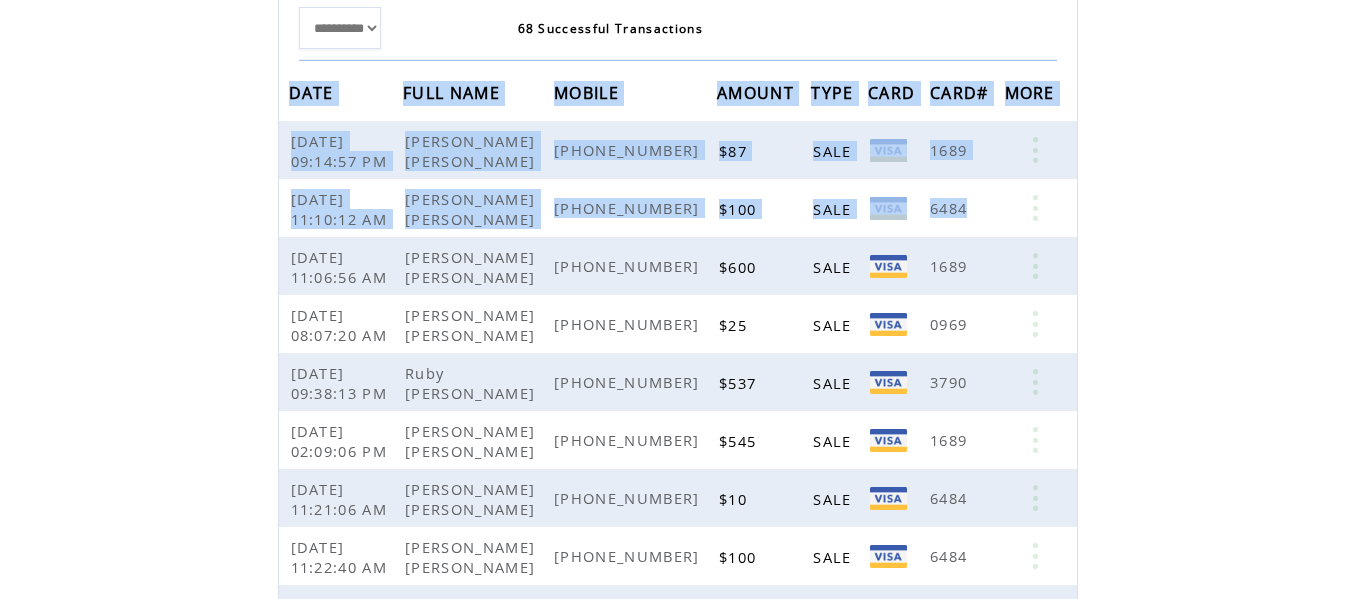 drag, startPoint x: 1074, startPoint y: 210, endPoint x: 1085, endPoint y: 274, distance: 64.93843 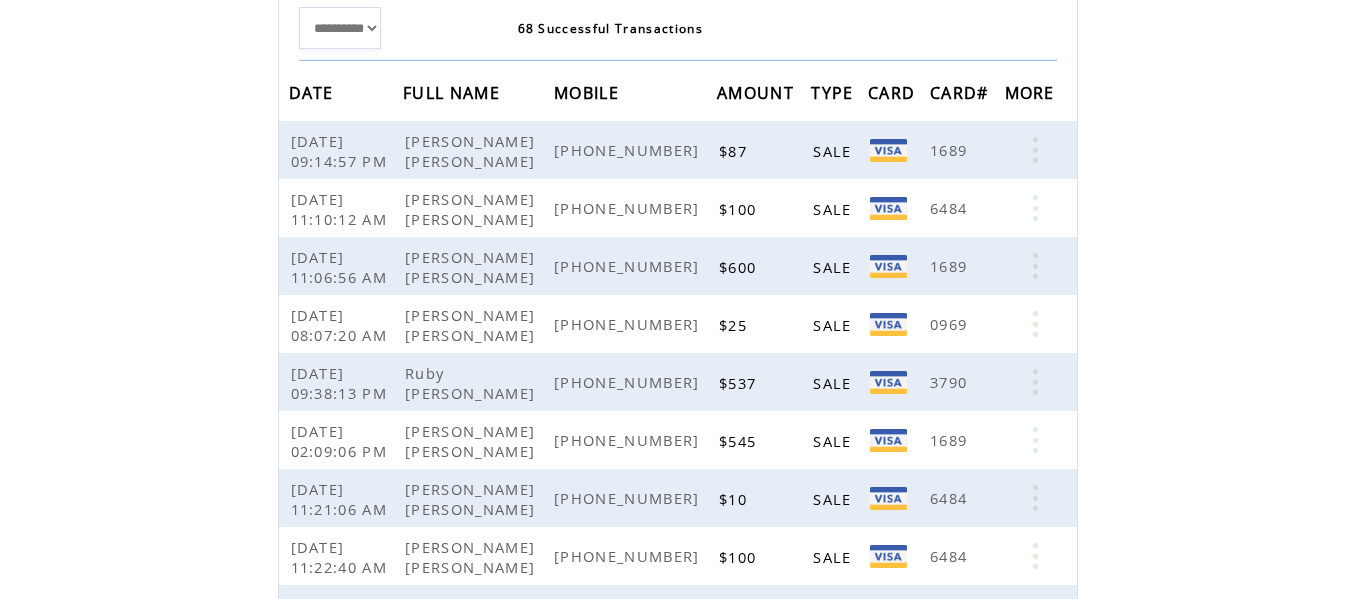 click on "**********" 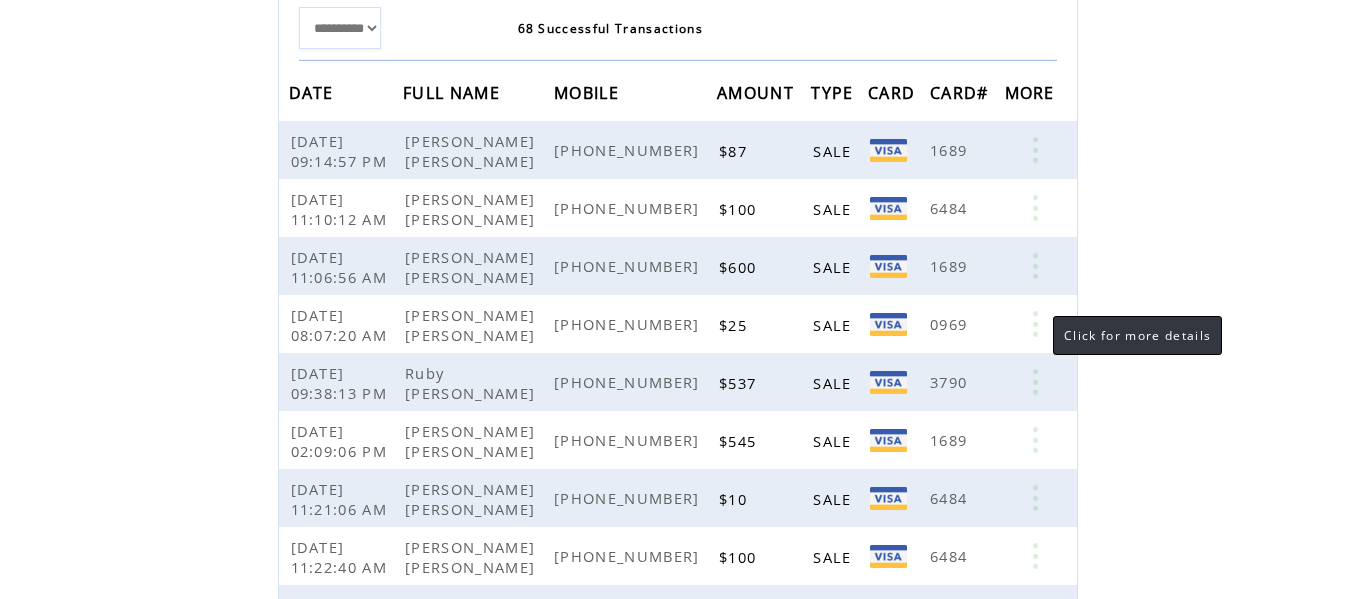 click at bounding box center [1035, 324] 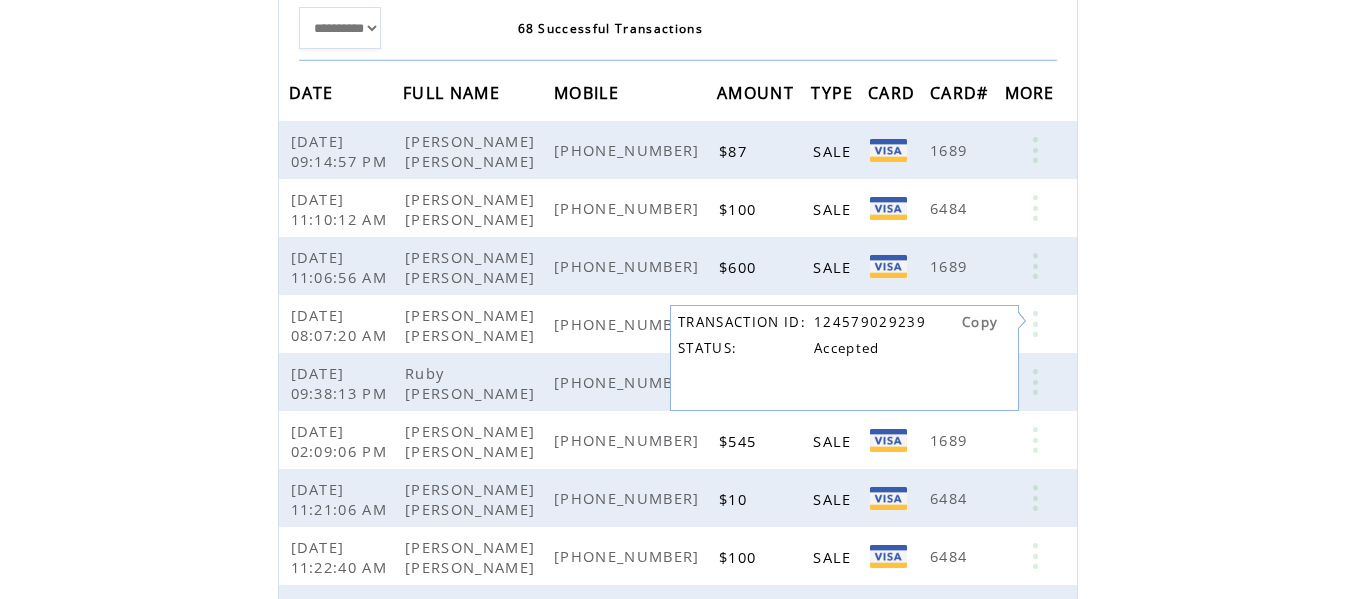 click at bounding box center [1035, 324] 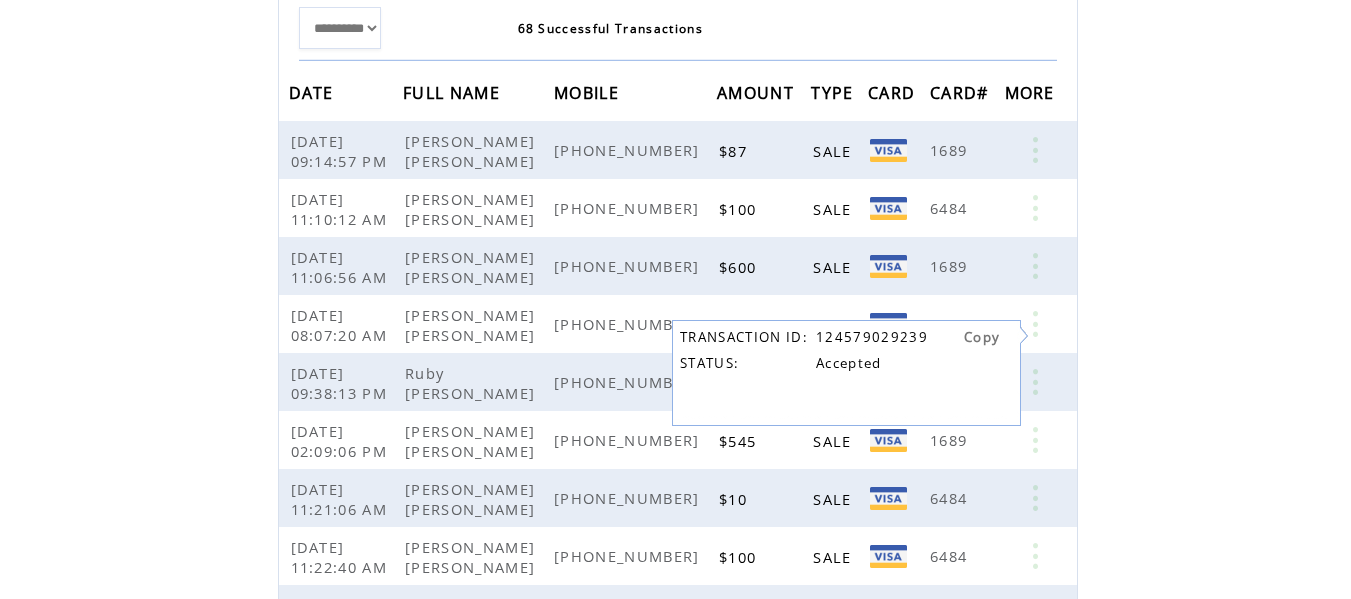 click on "**********" 